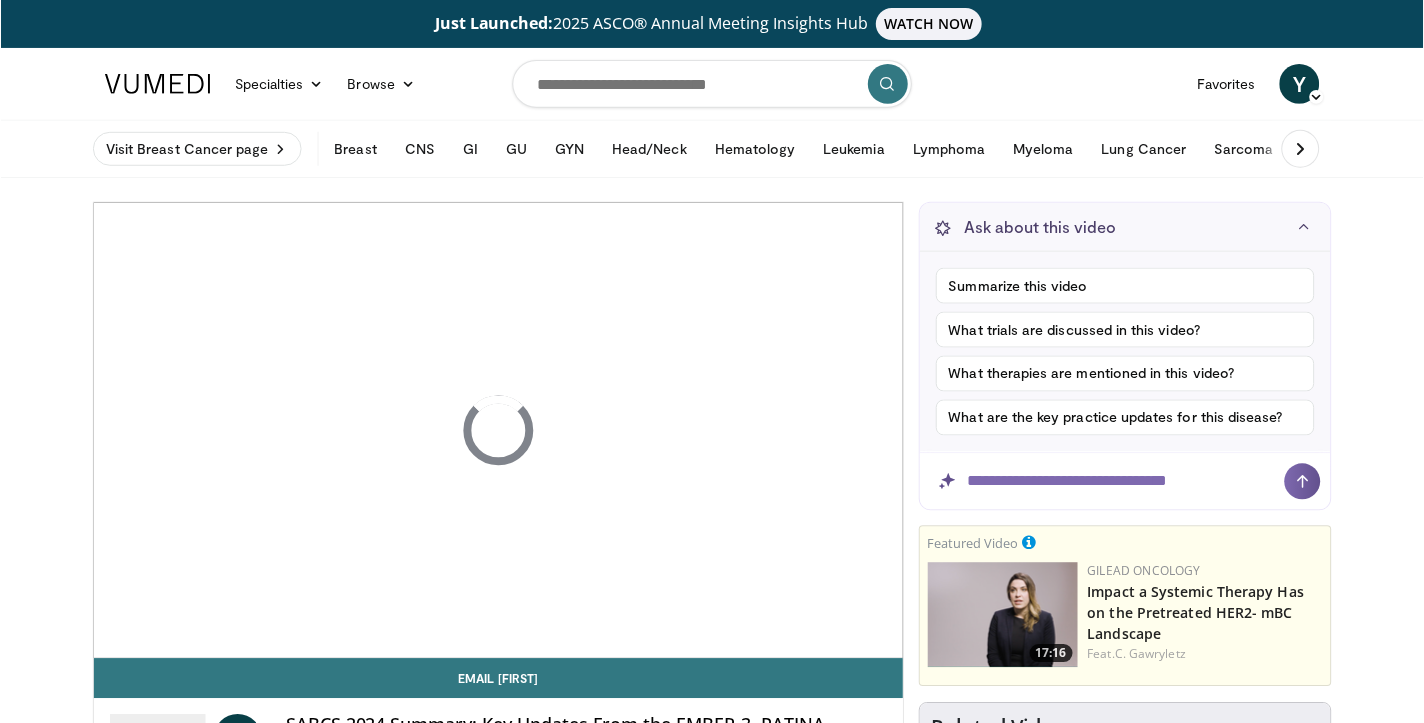 scroll, scrollTop: 0, scrollLeft: 0, axis: both 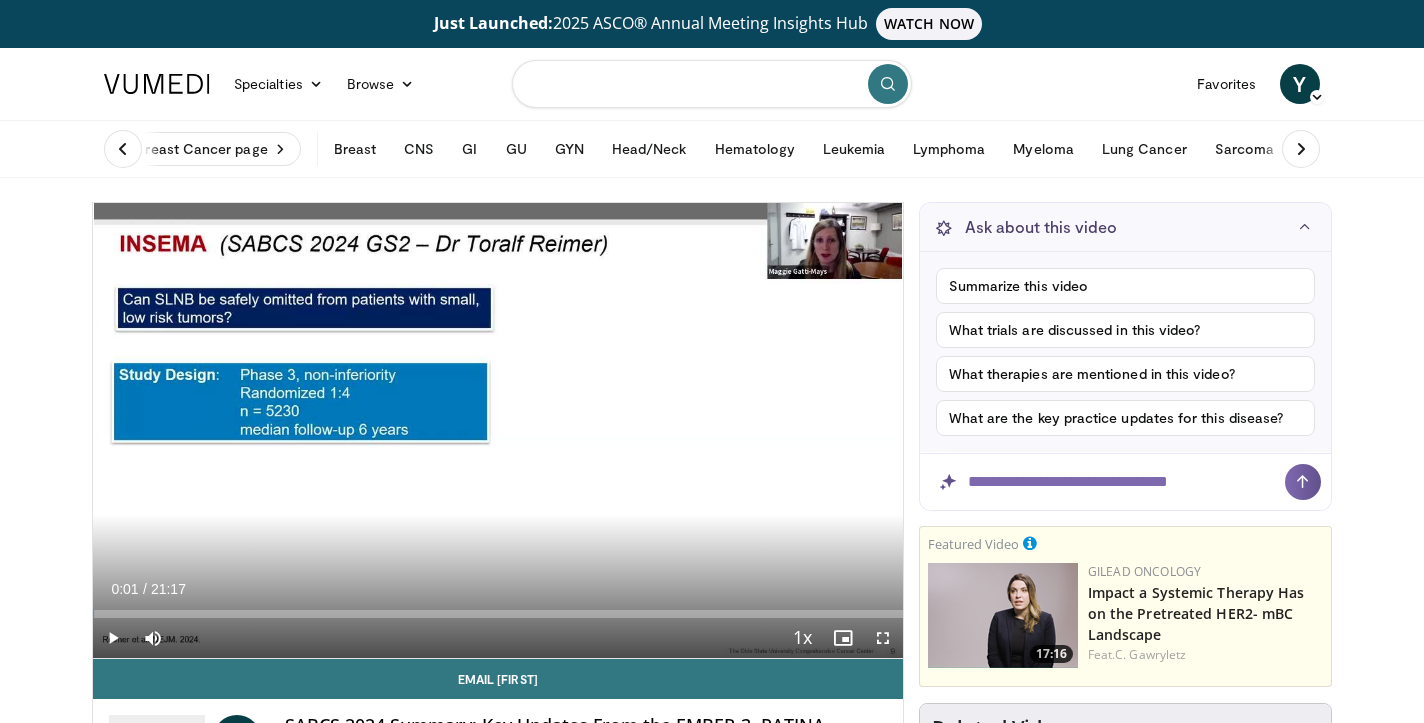 click at bounding box center (712, 84) 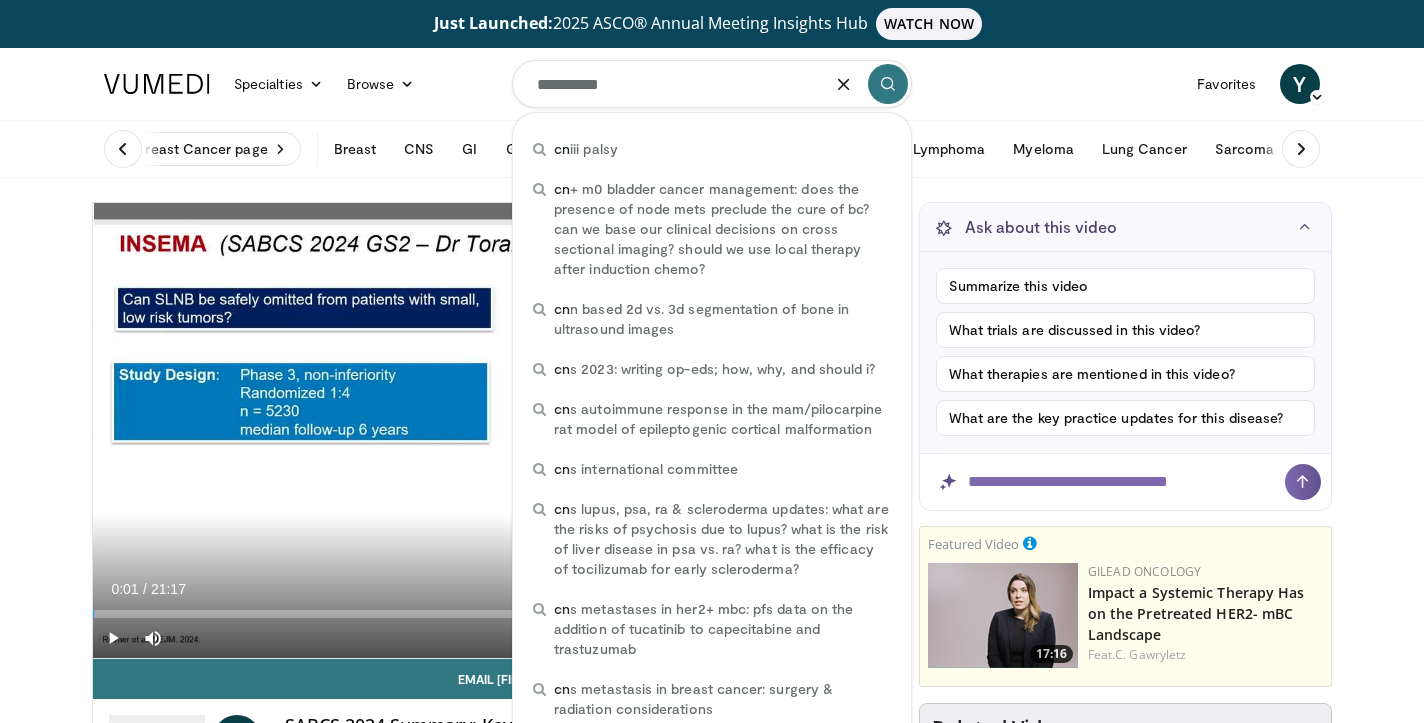 type on "**********" 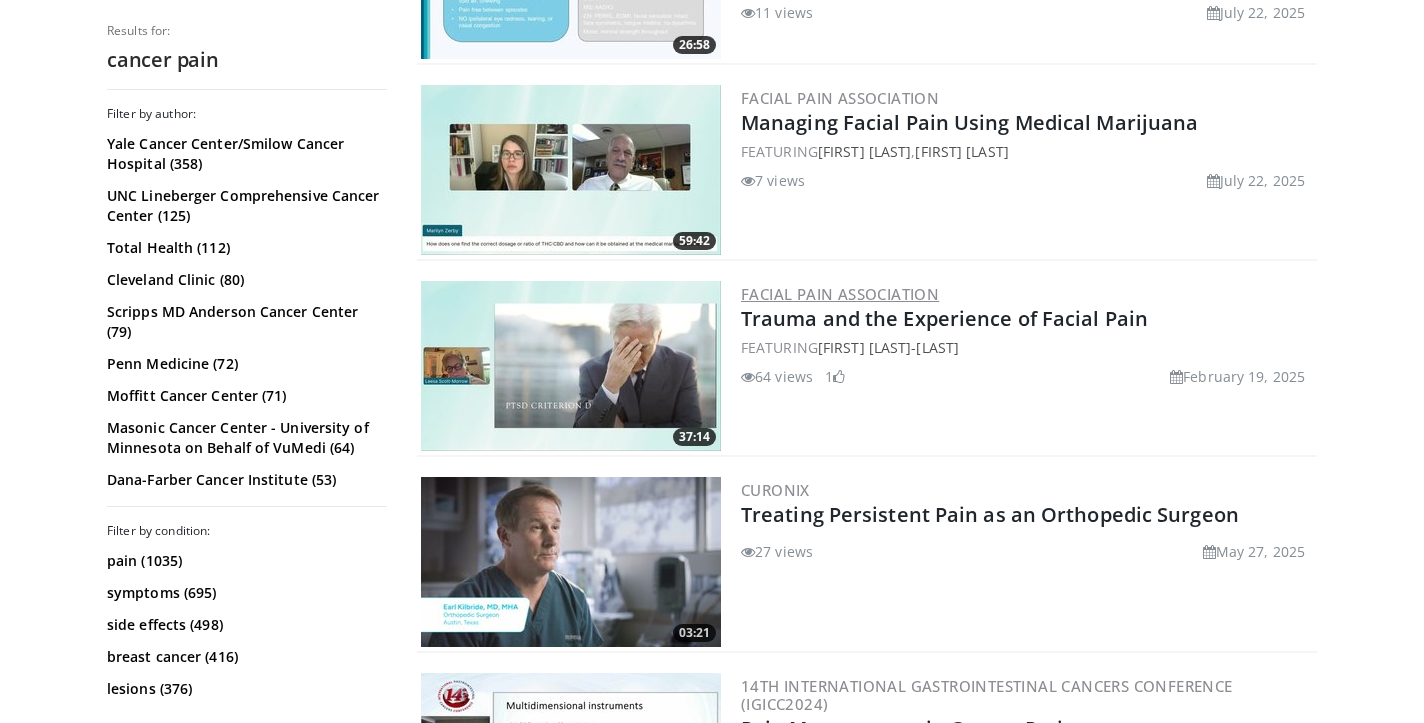 scroll, scrollTop: 2170, scrollLeft: 0, axis: vertical 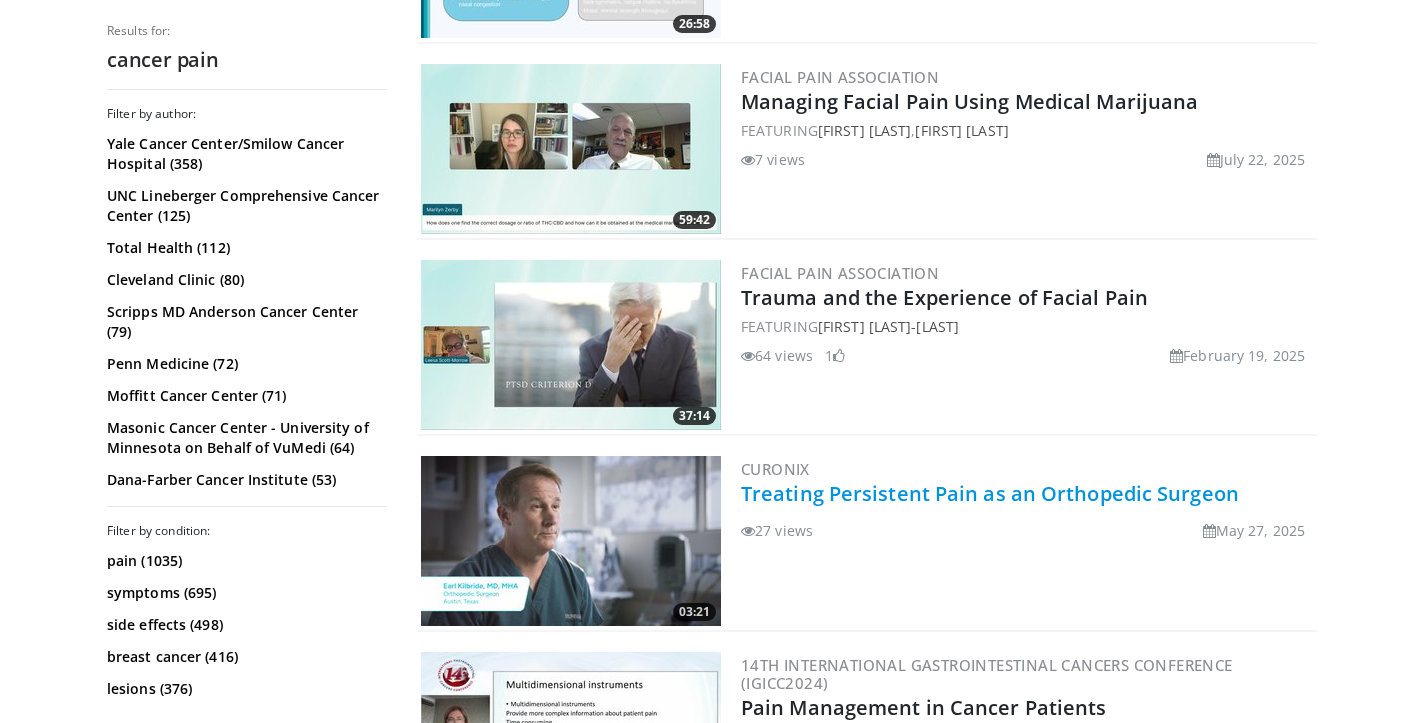 click on "Treating Persistent Pain as an Orthopedic Surgeon" at bounding box center [990, 493] 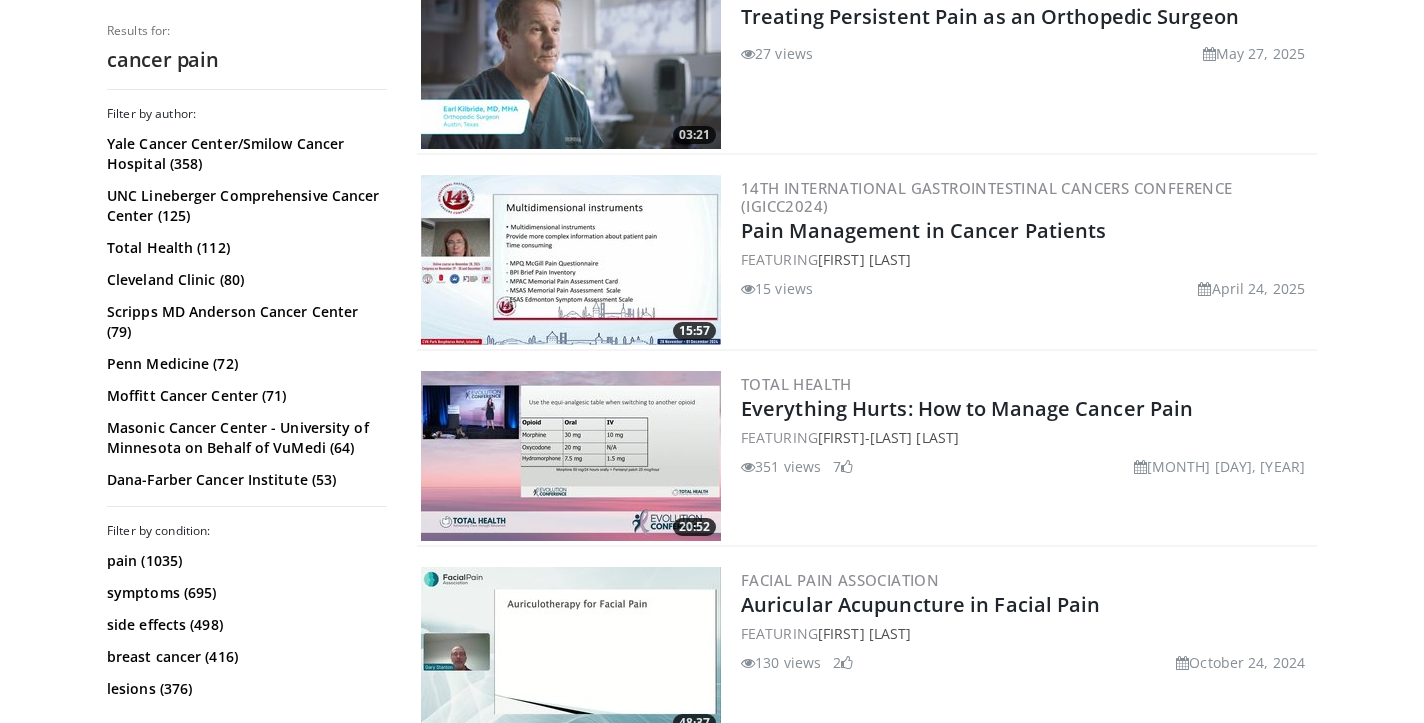 scroll, scrollTop: 2682, scrollLeft: 0, axis: vertical 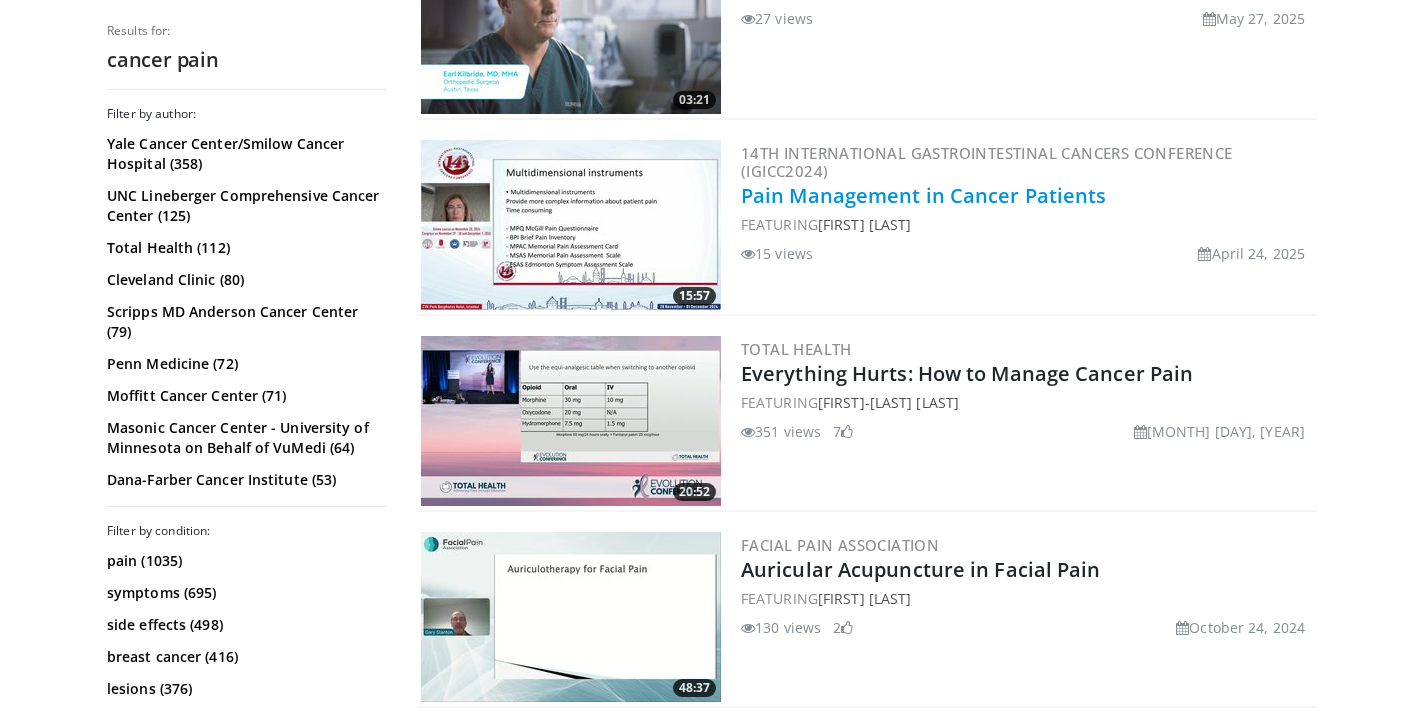 click on "Pain Management in Cancer Patients" at bounding box center (923, 195) 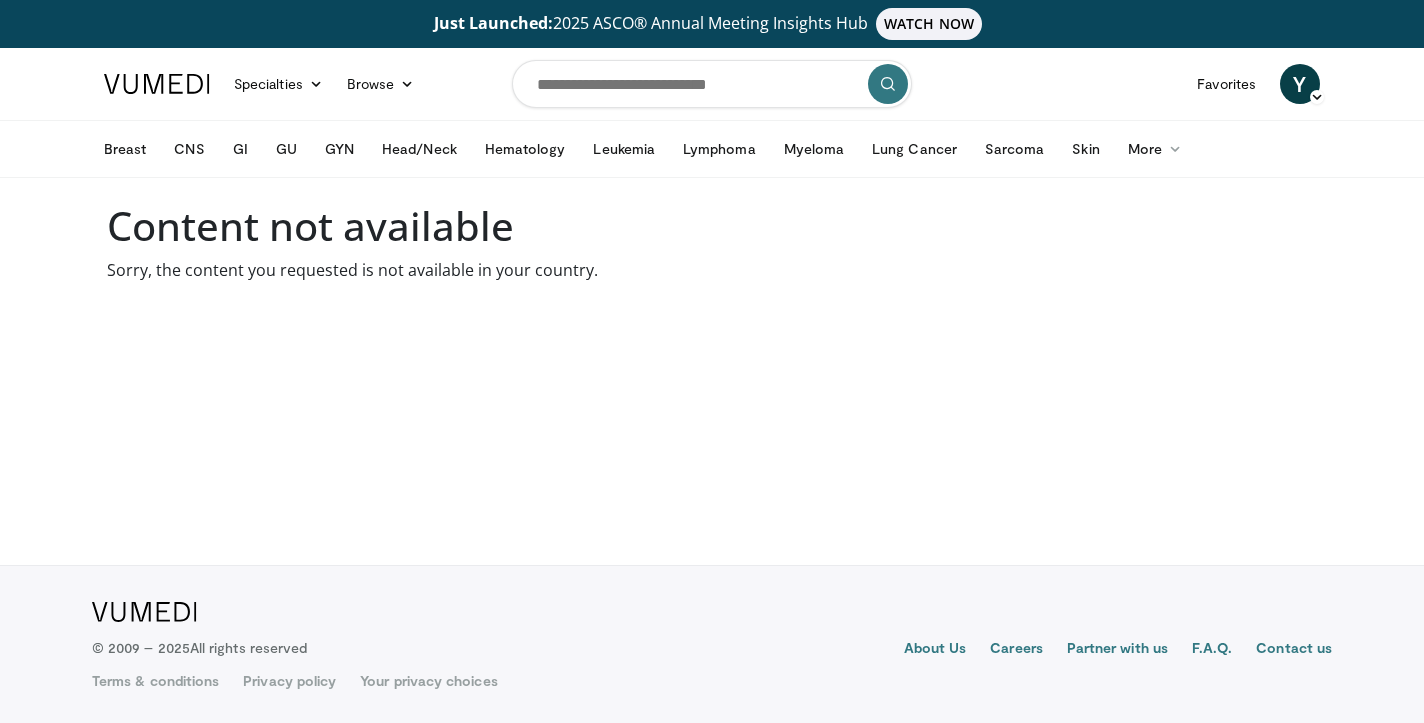 scroll, scrollTop: 0, scrollLeft: 0, axis: both 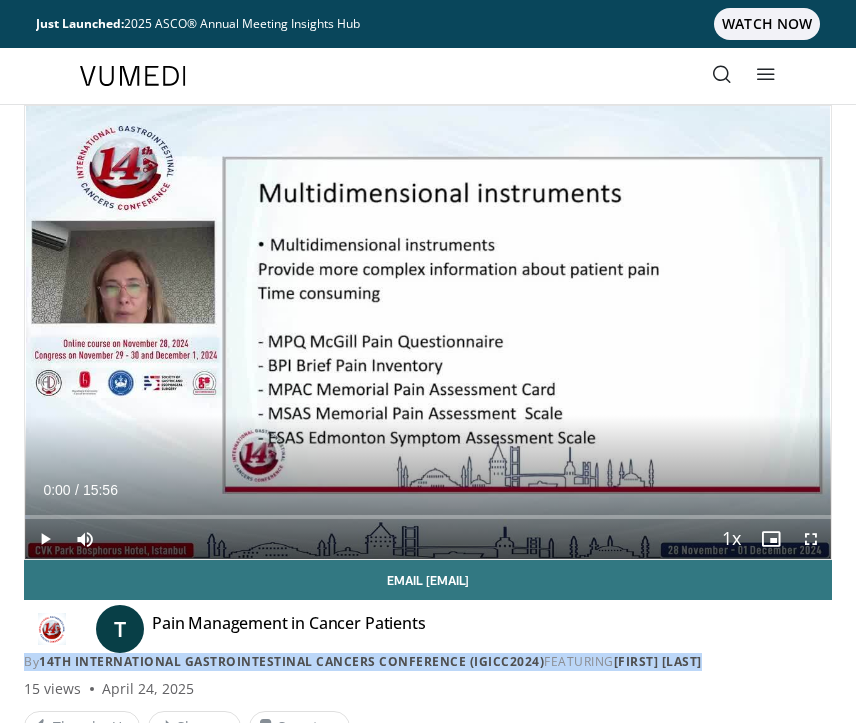 drag, startPoint x: 20, startPoint y: 656, endPoint x: 733, endPoint y: 658, distance: 713.0028 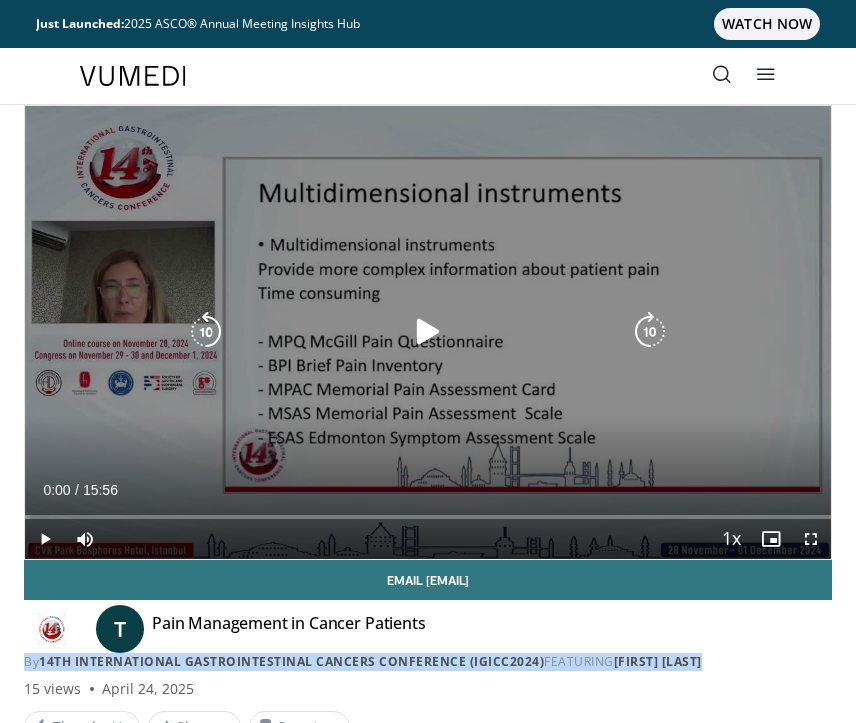 click at bounding box center [428, 332] 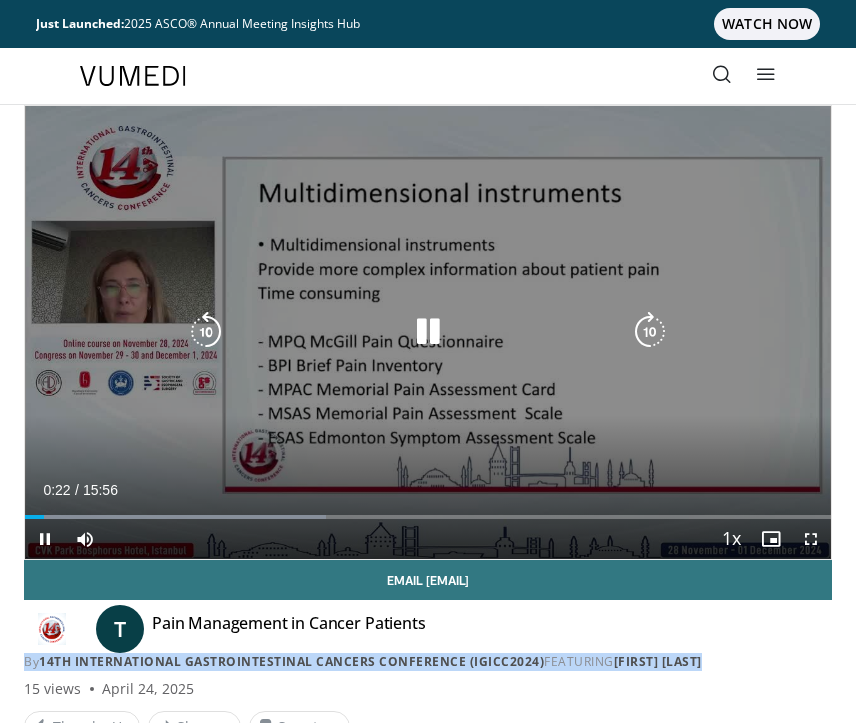 click at bounding box center [428, 332] 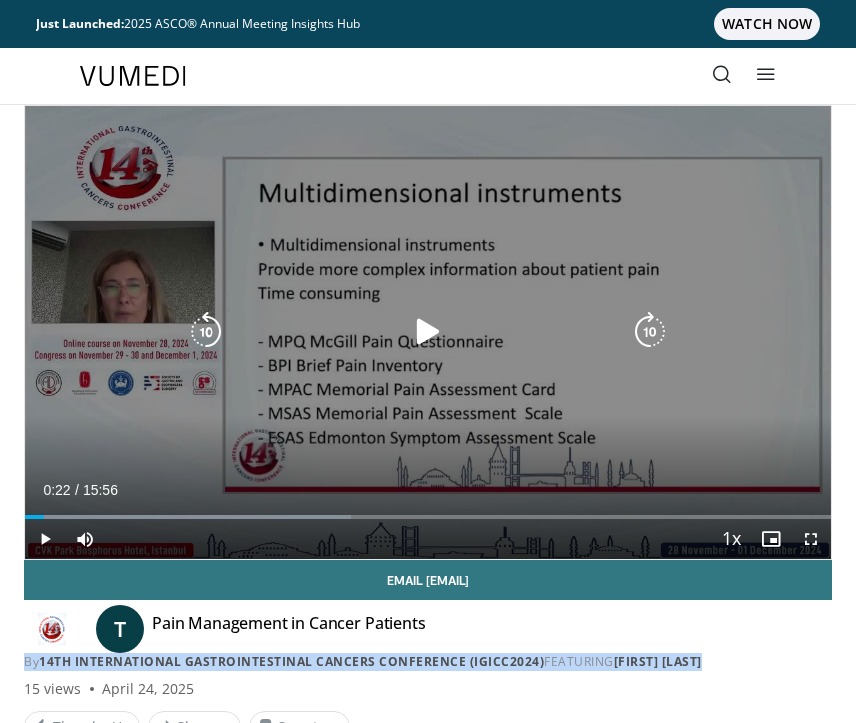 click at bounding box center (206, 332) 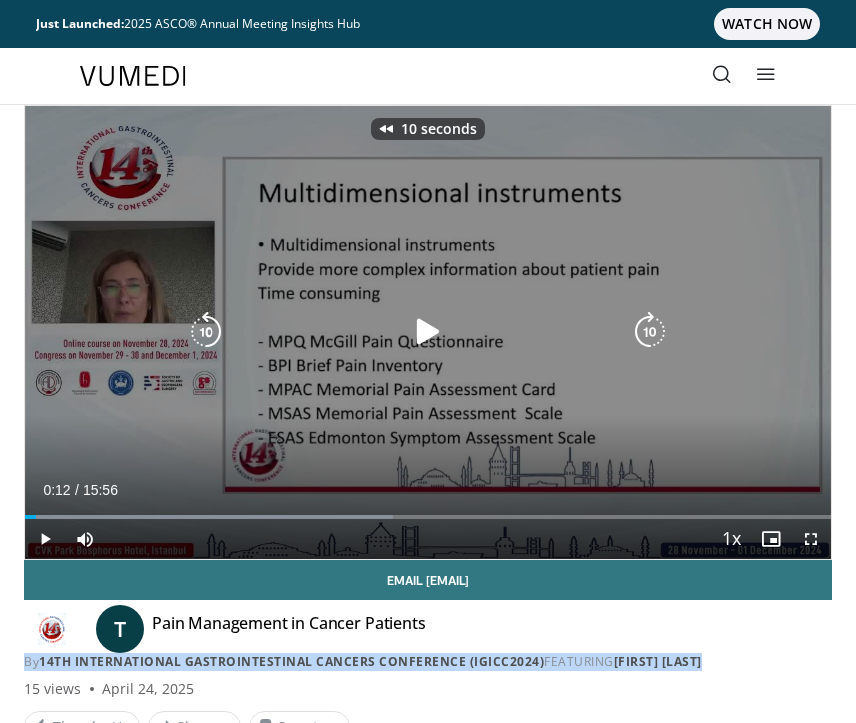 click at bounding box center (428, 332) 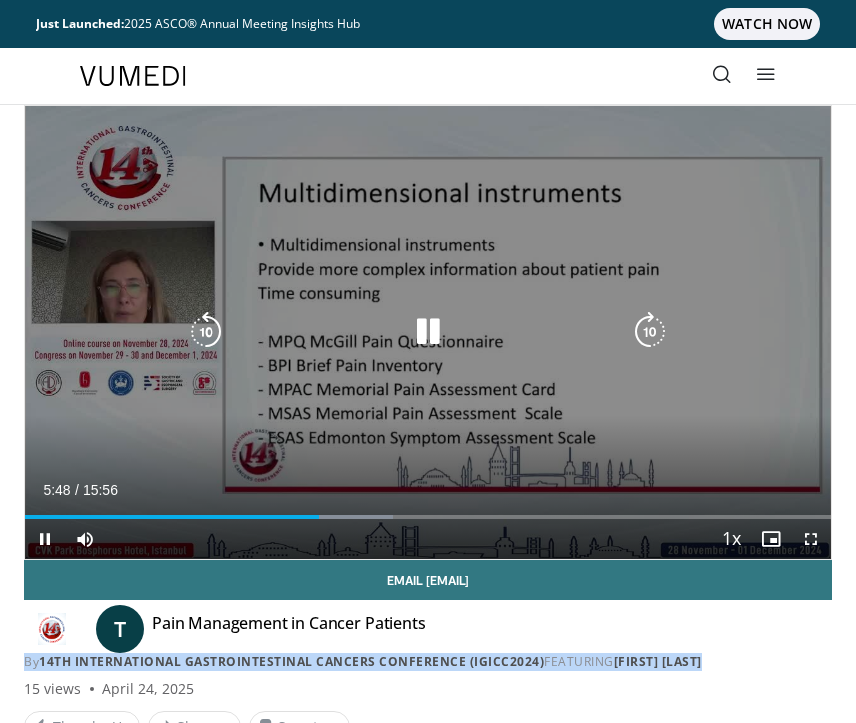 click at bounding box center [428, 332] 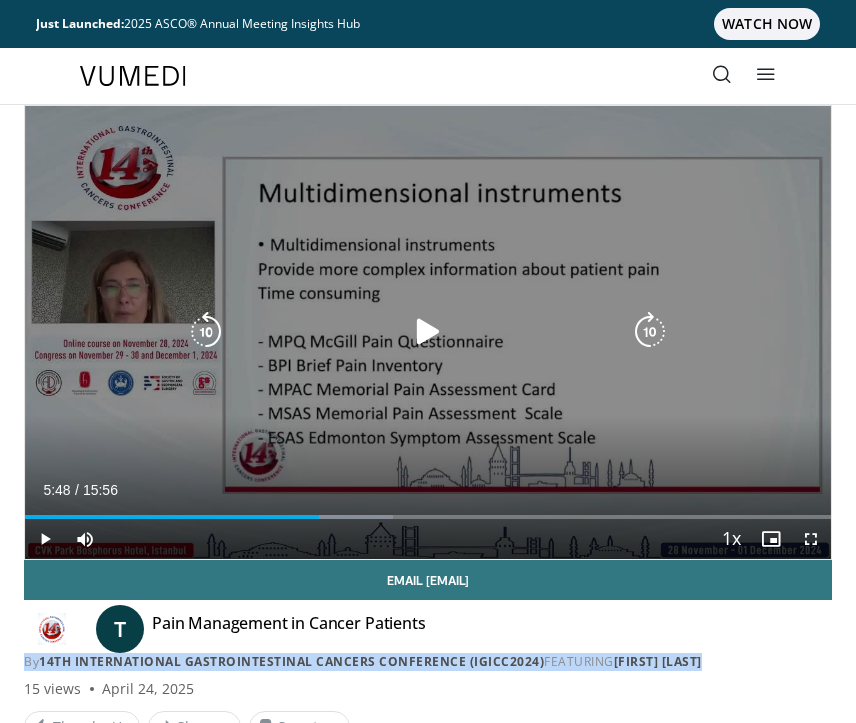 click at bounding box center (206, 332) 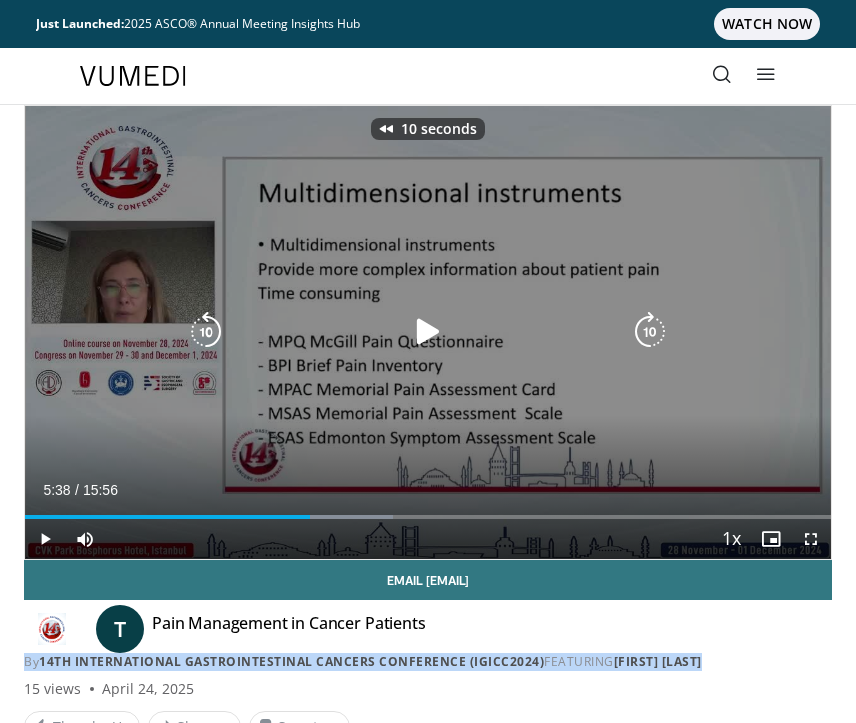 click at bounding box center [206, 332] 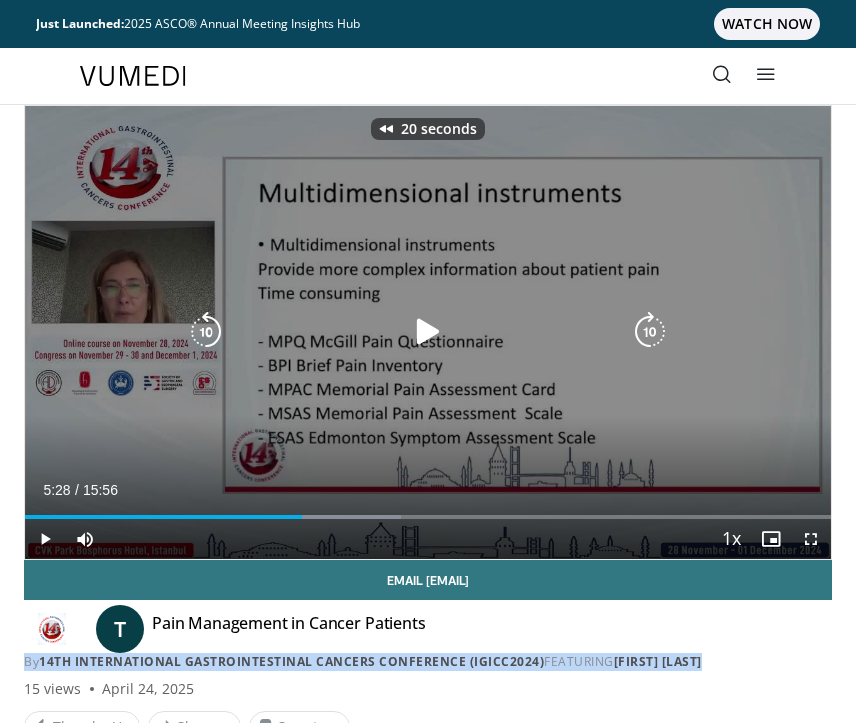 click at bounding box center [428, 332] 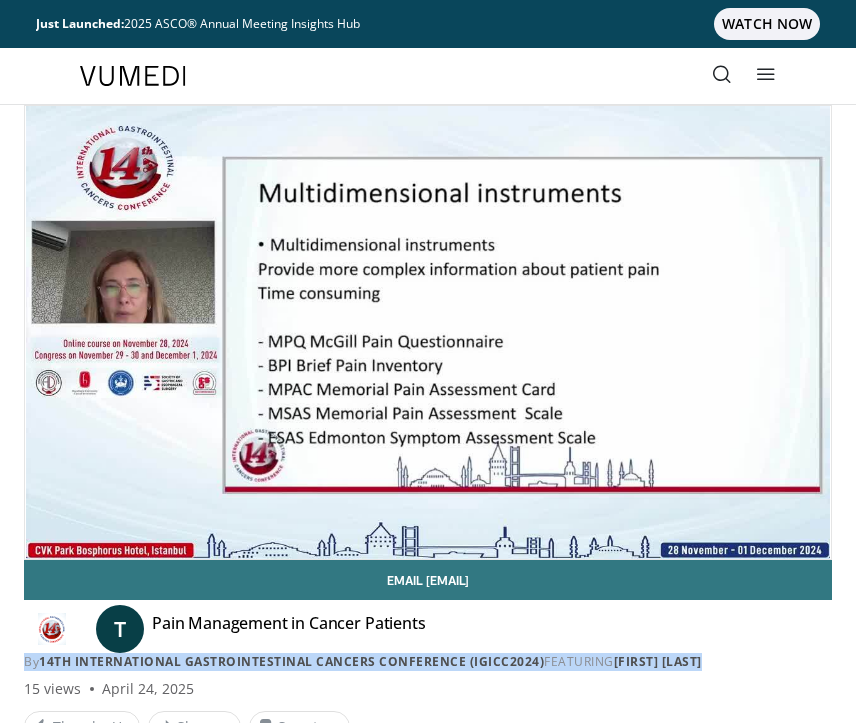 click on "20 seconds
Tap to unmute" at bounding box center [428, 332] 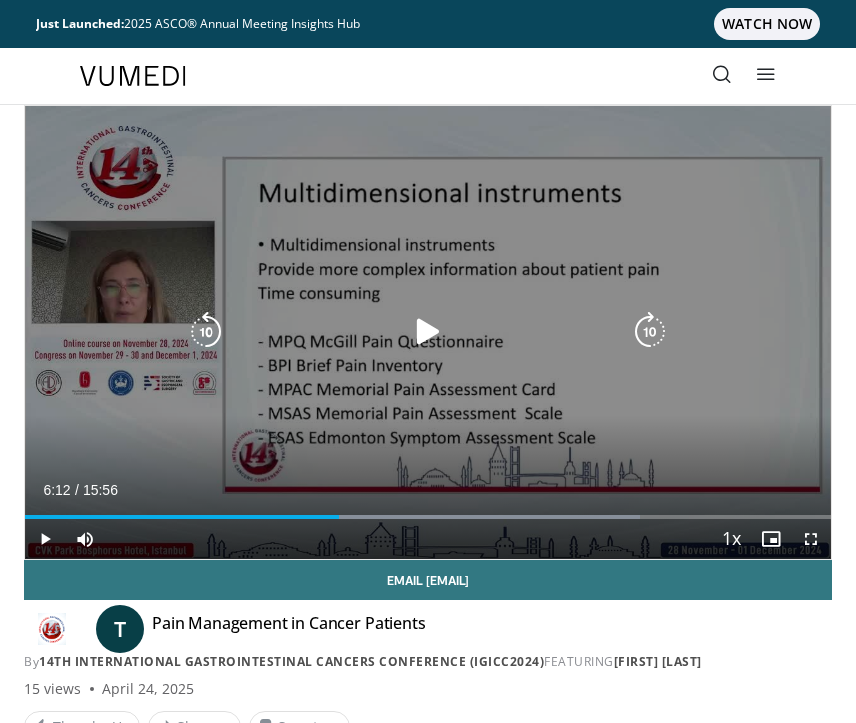 click at bounding box center [206, 332] 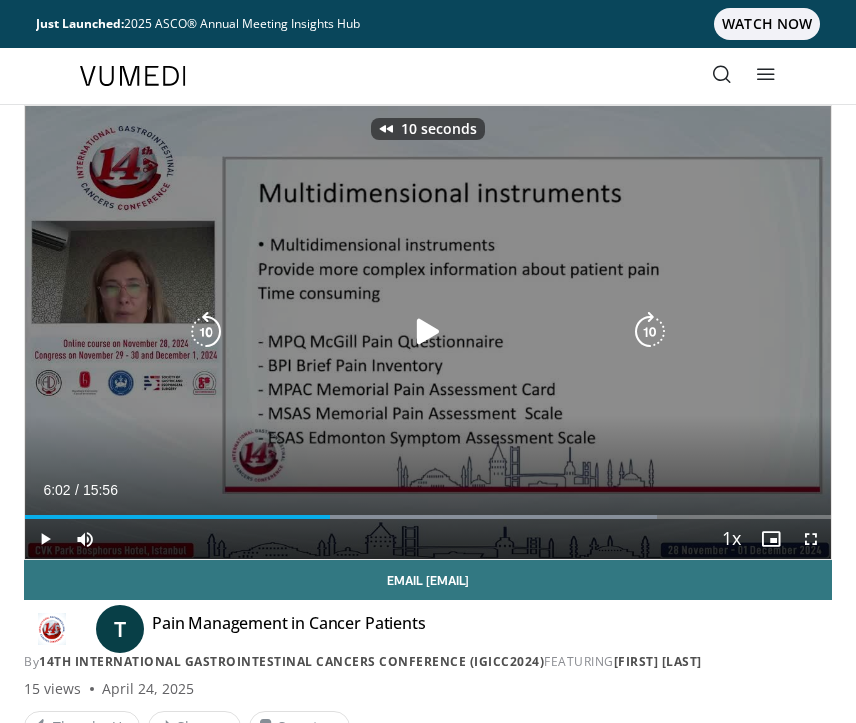 click at bounding box center [206, 332] 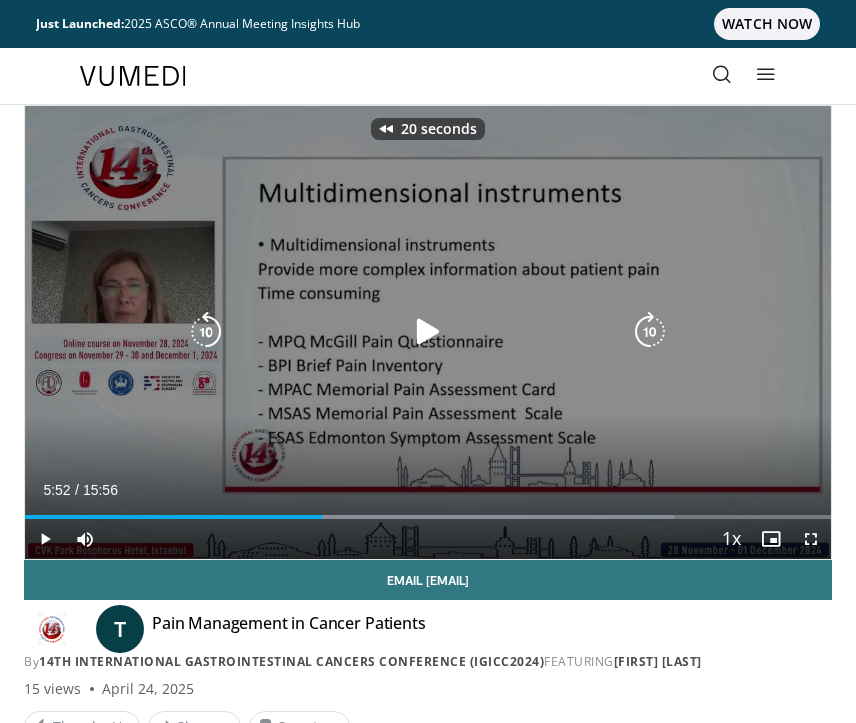 click at bounding box center [206, 332] 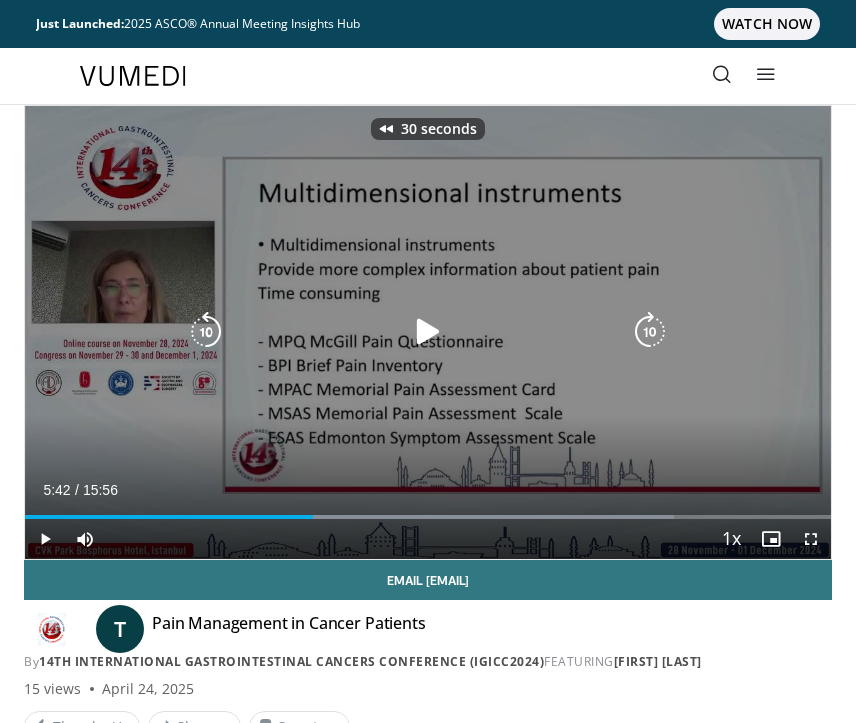 click at bounding box center (428, 332) 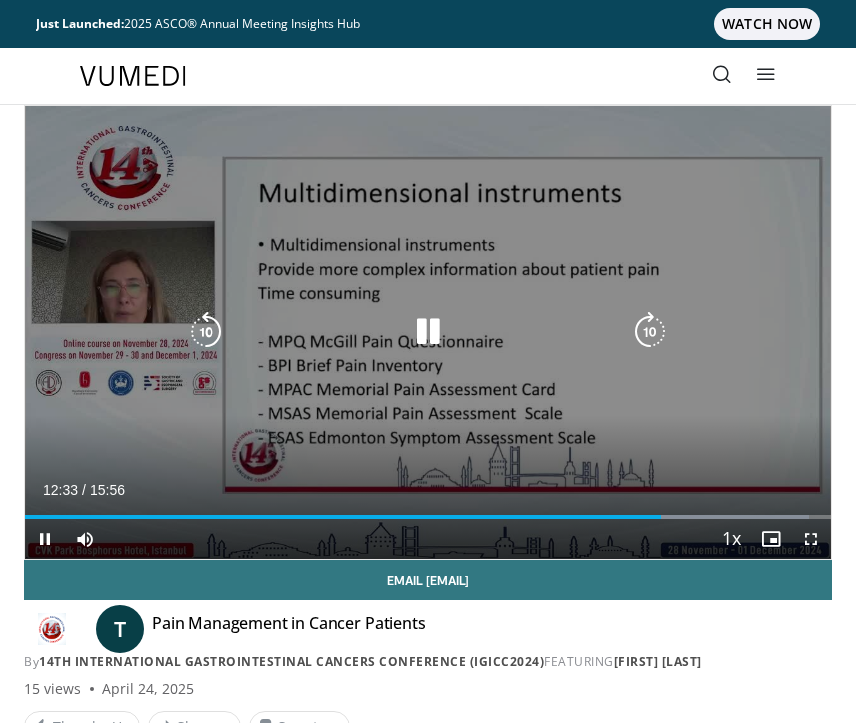 click at bounding box center [428, 332] 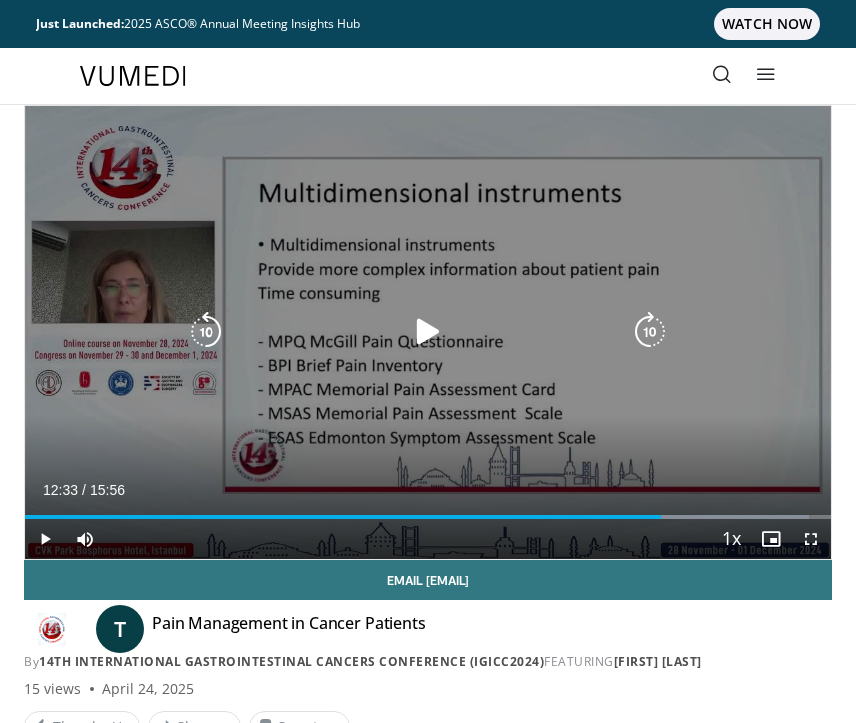 click at bounding box center (206, 332) 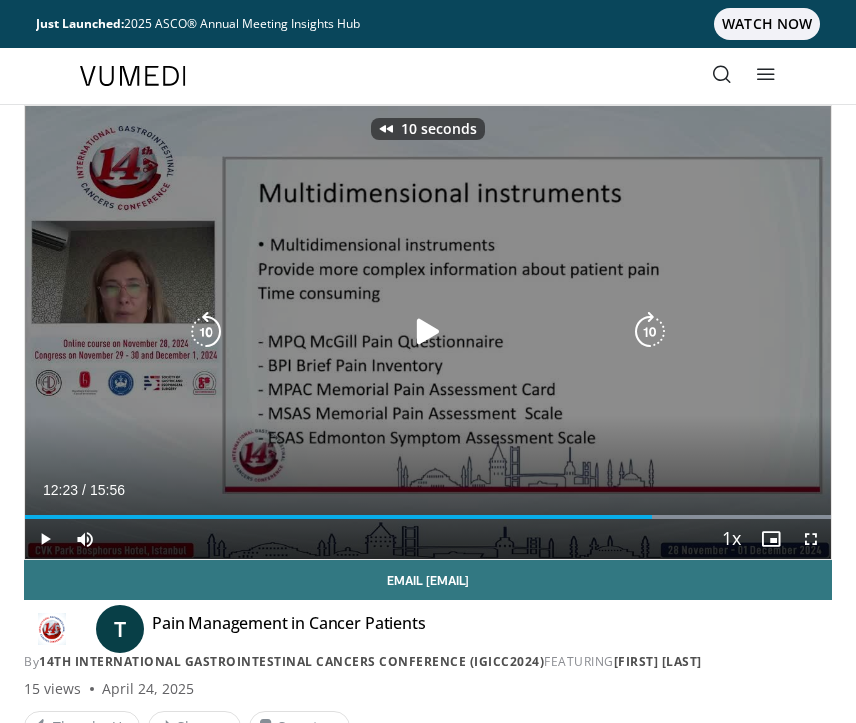 click at bounding box center (206, 332) 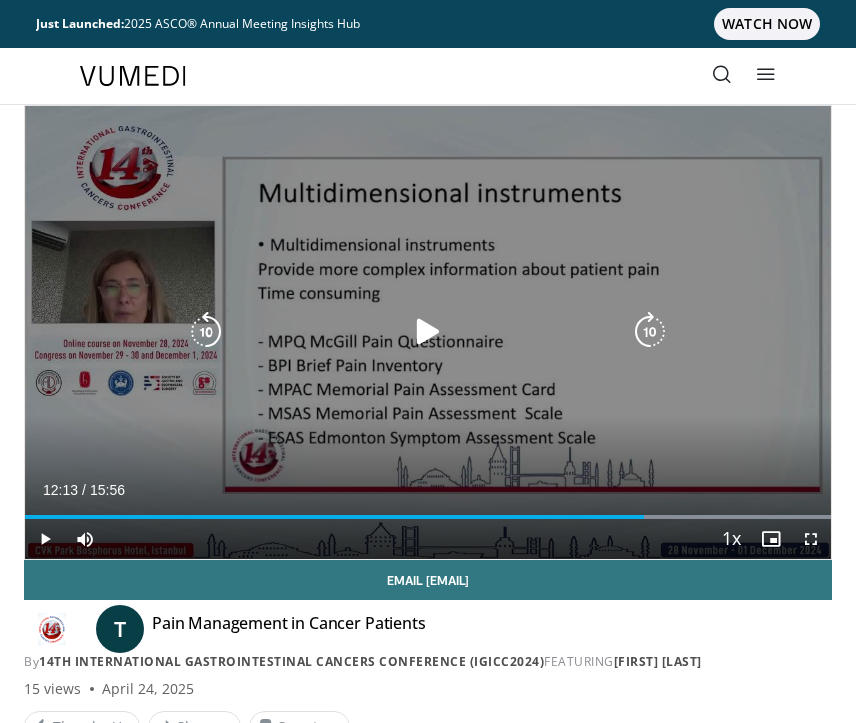 click at bounding box center [428, 332] 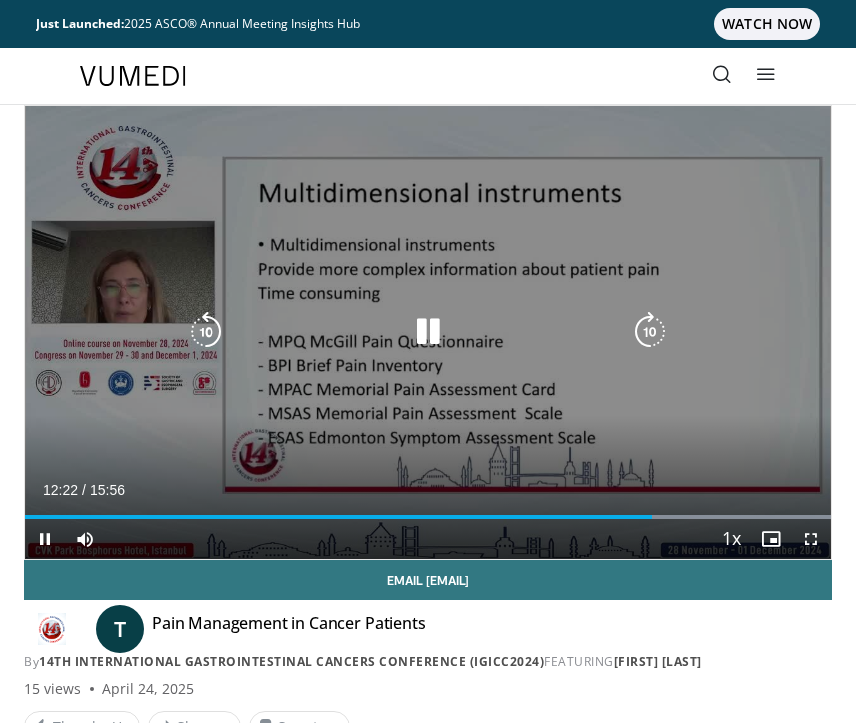 click at bounding box center (428, 332) 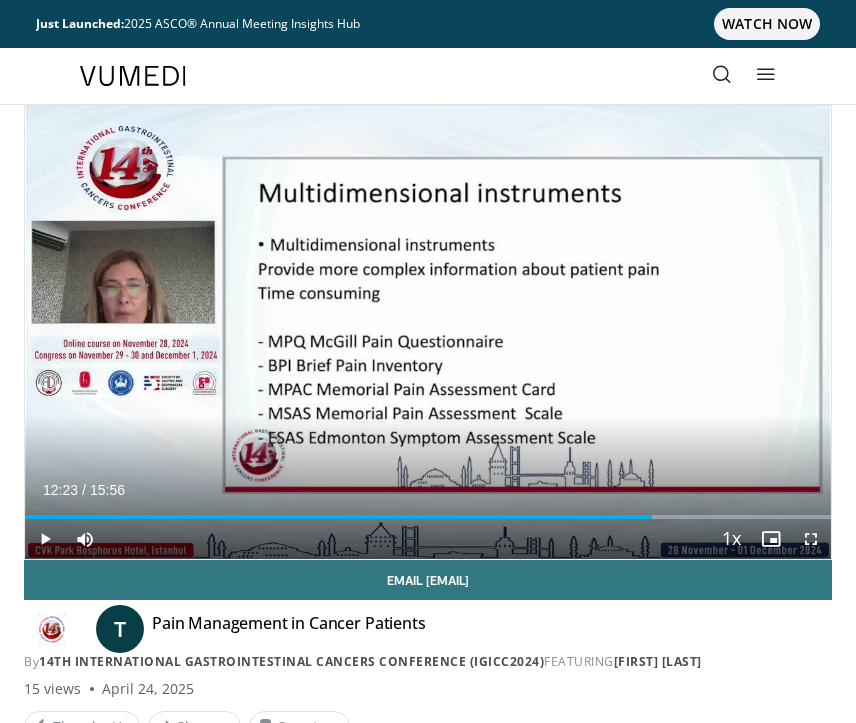 click at bounding box center (45, 539) 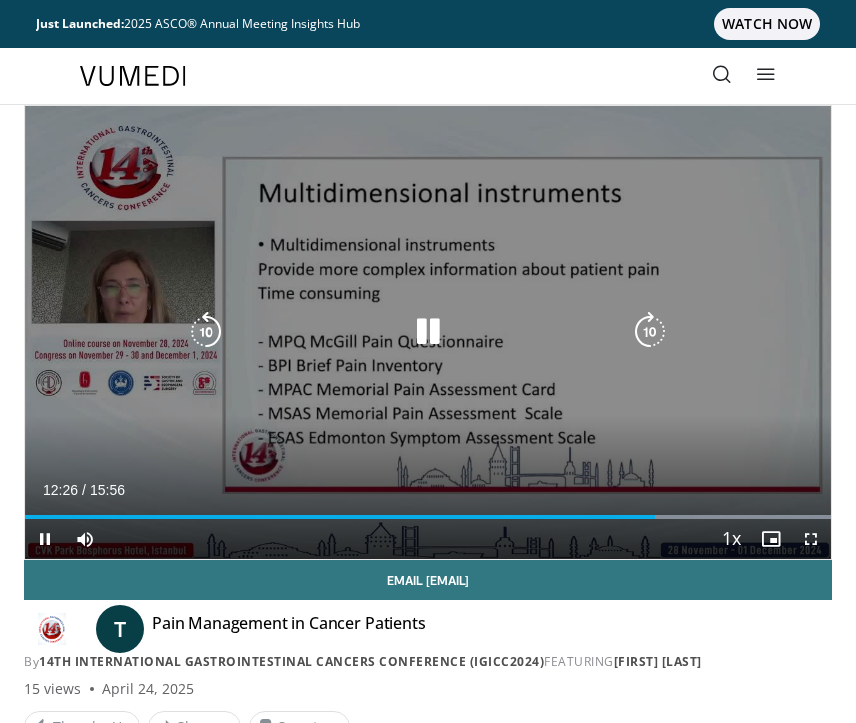 click at bounding box center (428, 332) 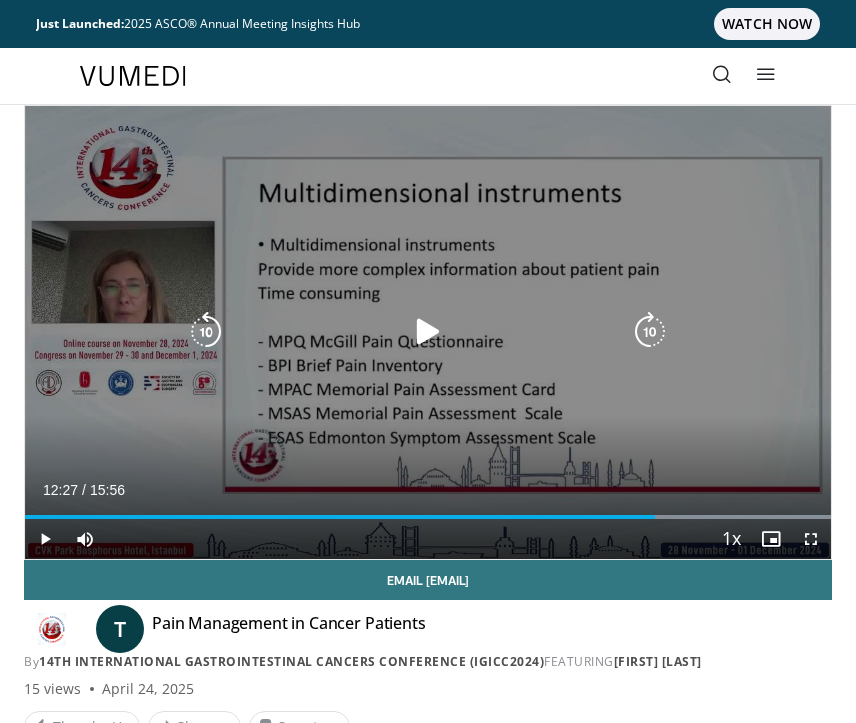 click at bounding box center [206, 332] 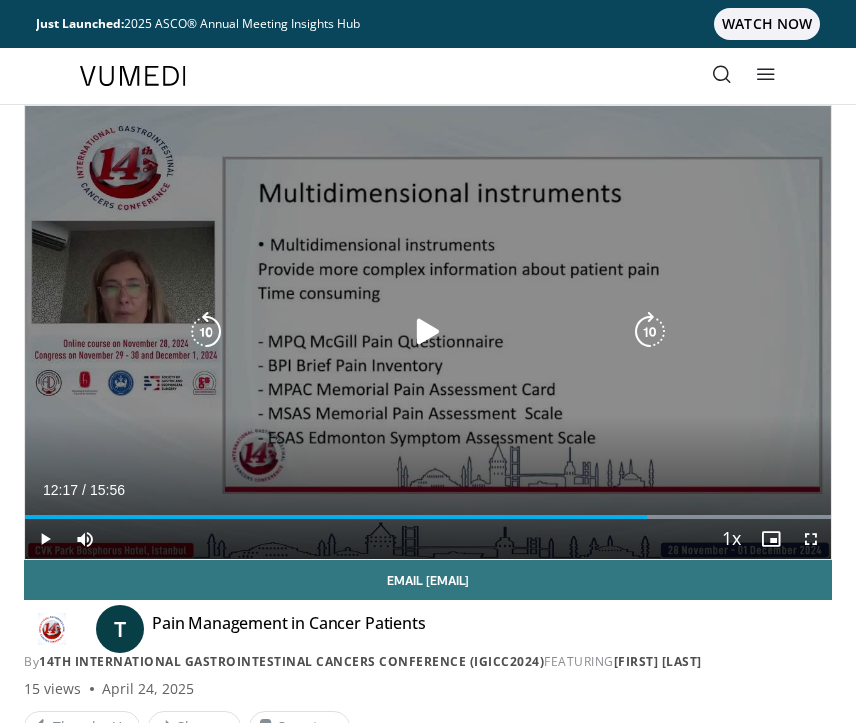 click at bounding box center (206, 332) 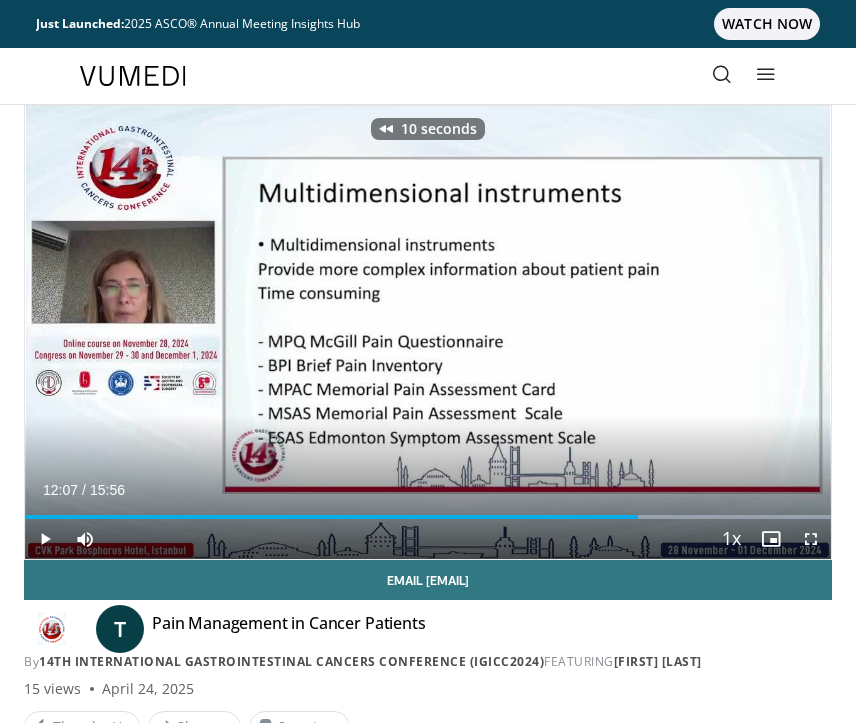 click at bounding box center [45, 539] 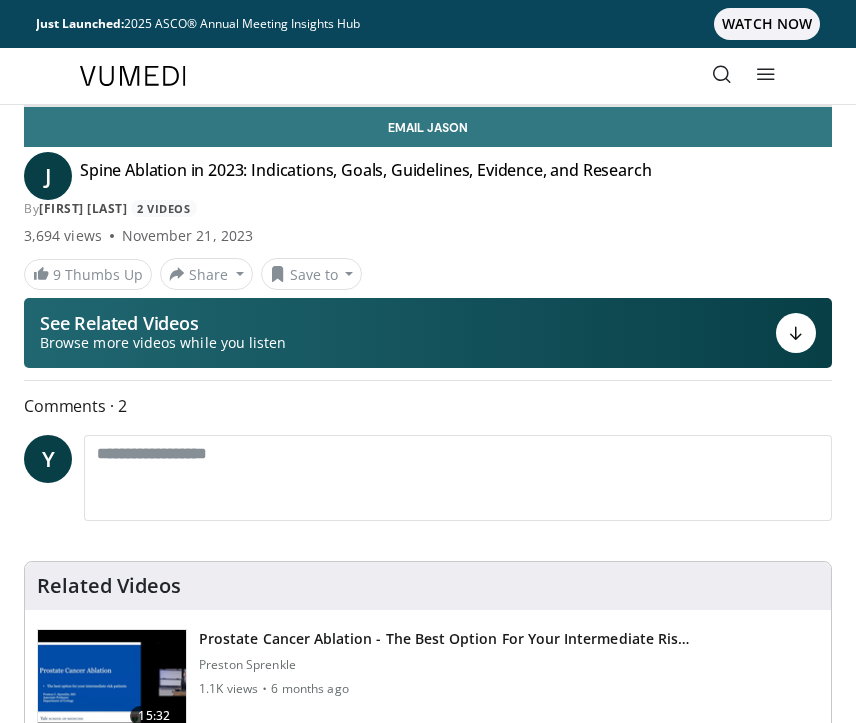 scroll, scrollTop: 0, scrollLeft: 0, axis: both 